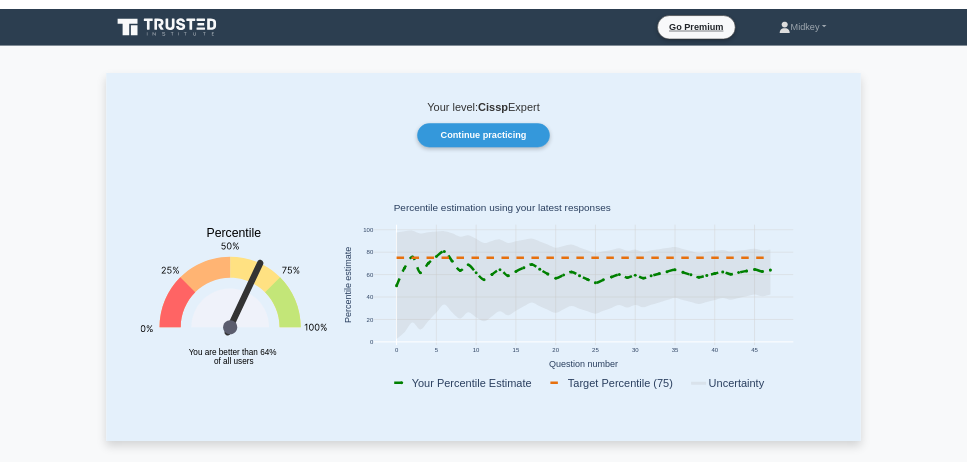 scroll, scrollTop: 0, scrollLeft: 0, axis: both 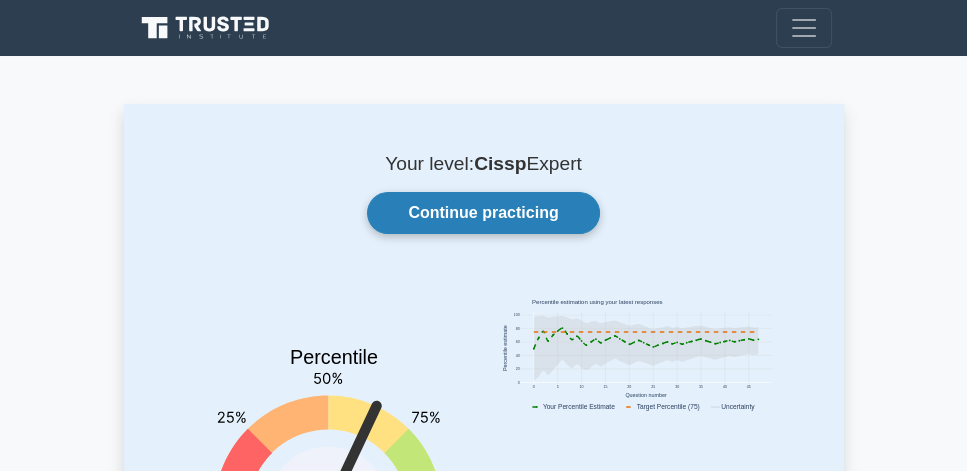 click on "Continue practicing" at bounding box center [483, 213] 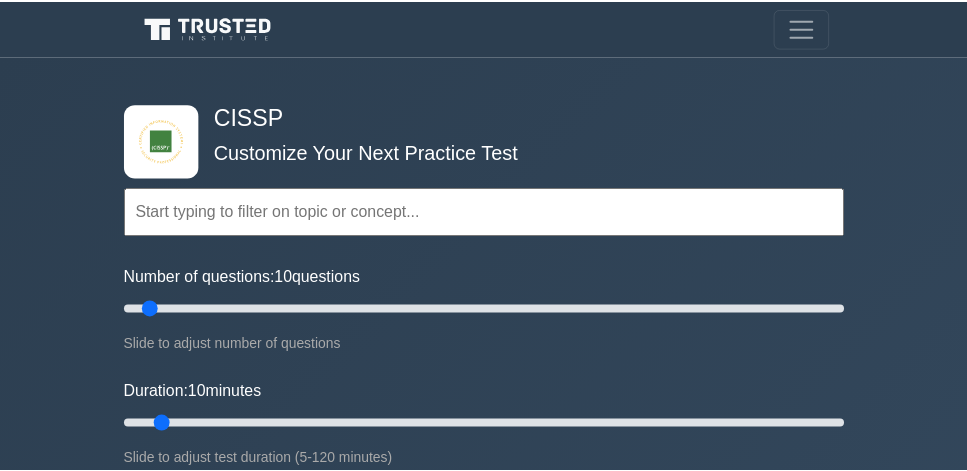 scroll, scrollTop: 0, scrollLeft: 0, axis: both 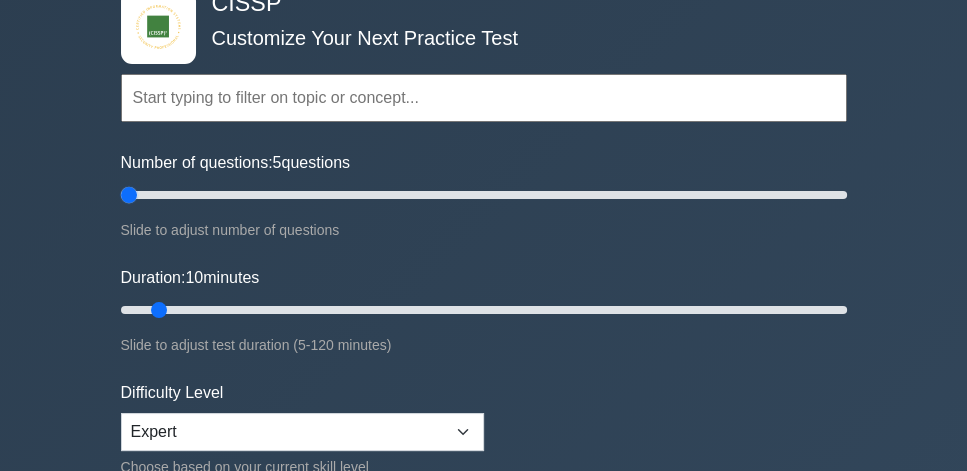 drag, startPoint x: 148, startPoint y: 197, endPoint x: 86, endPoint y: 198, distance: 62.008064 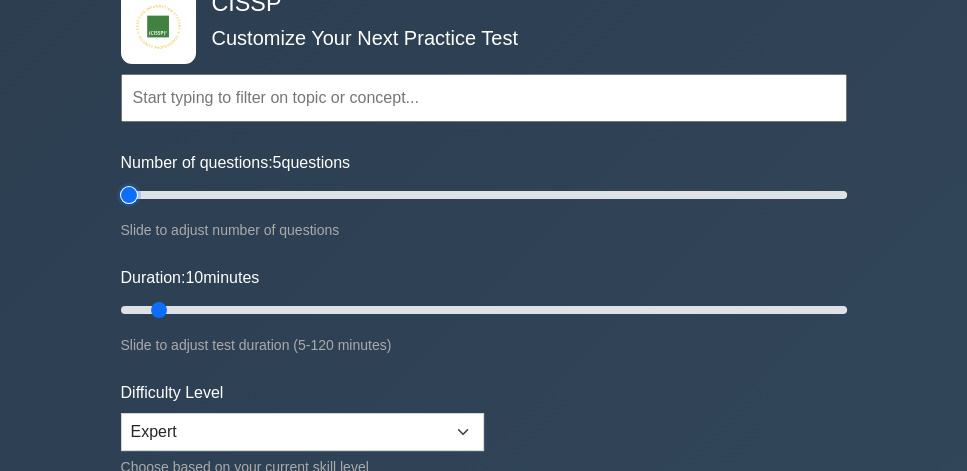 type on "5" 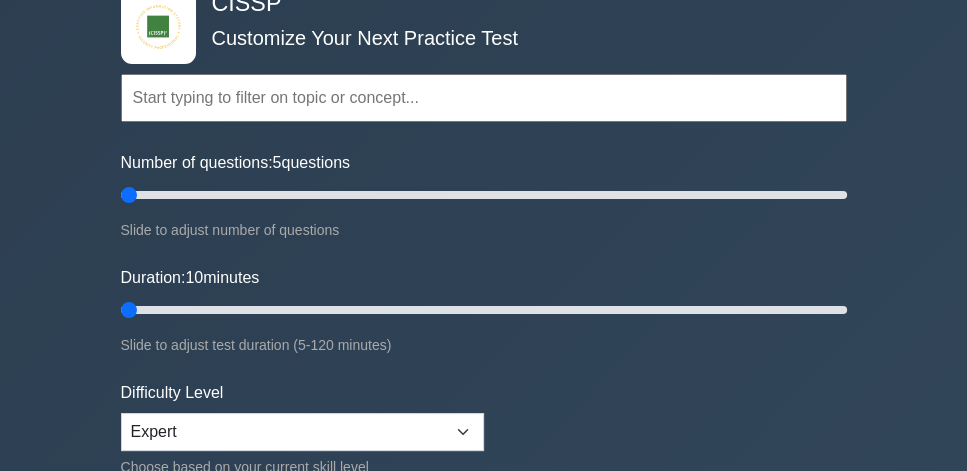 drag, startPoint x: 160, startPoint y: 312, endPoint x: 0, endPoint y: 301, distance: 160.37769 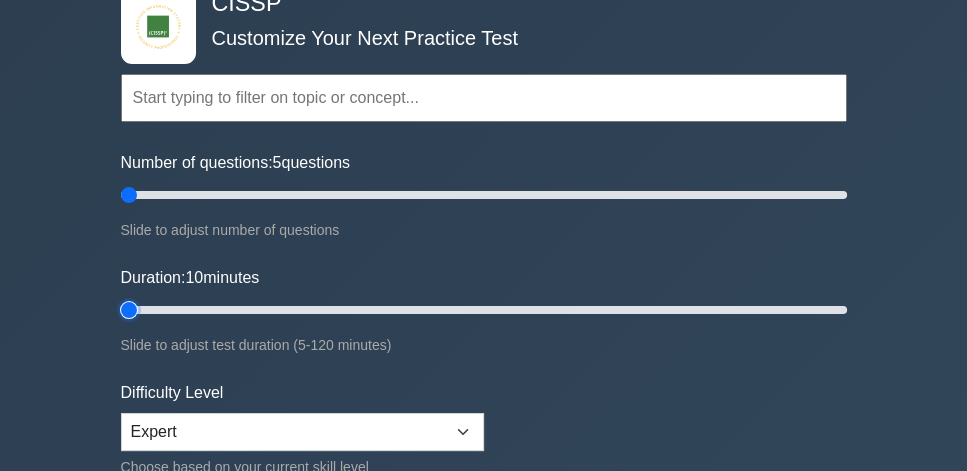 type on "5" 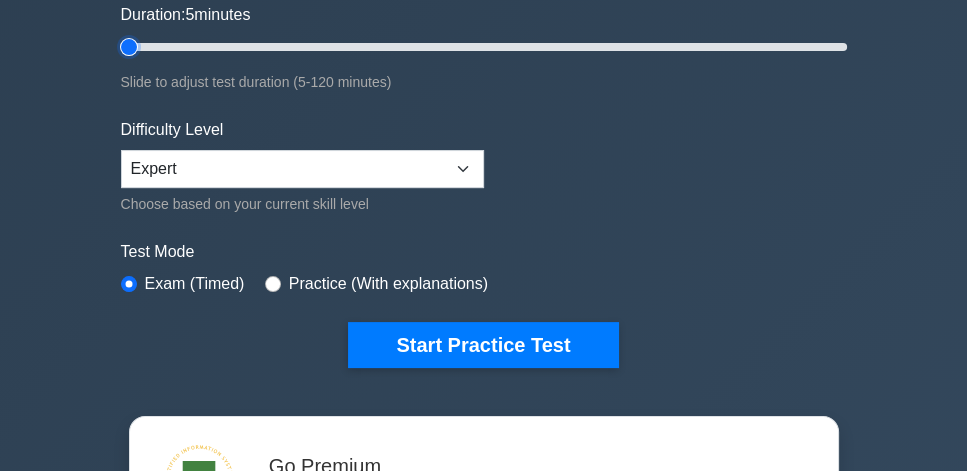 scroll, scrollTop: 400, scrollLeft: 0, axis: vertical 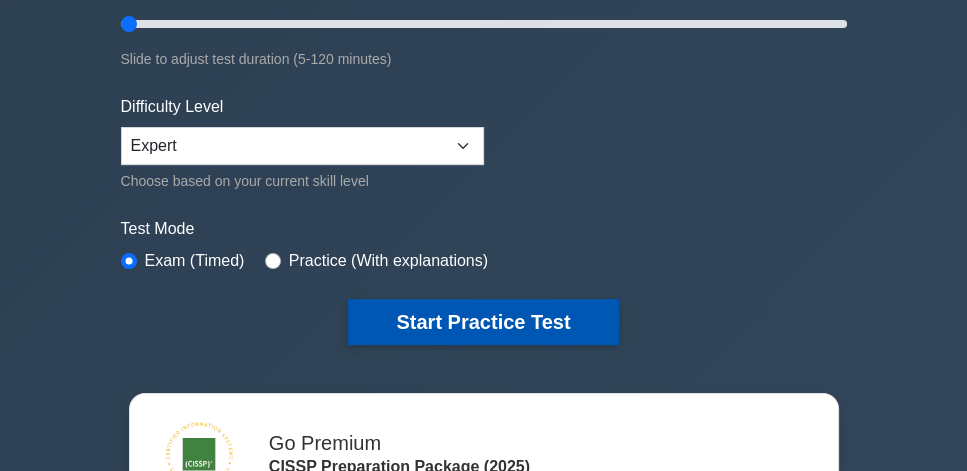 click on "Start Practice Test" at bounding box center [483, 322] 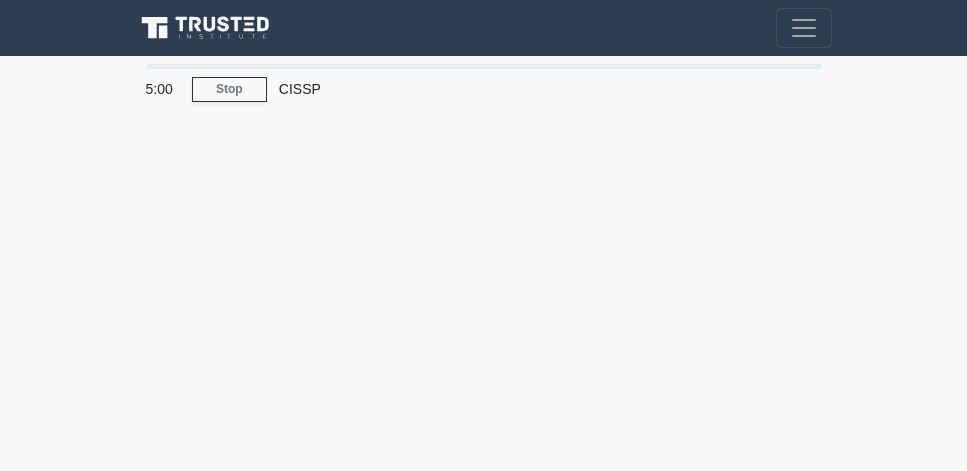 scroll, scrollTop: 0, scrollLeft: 0, axis: both 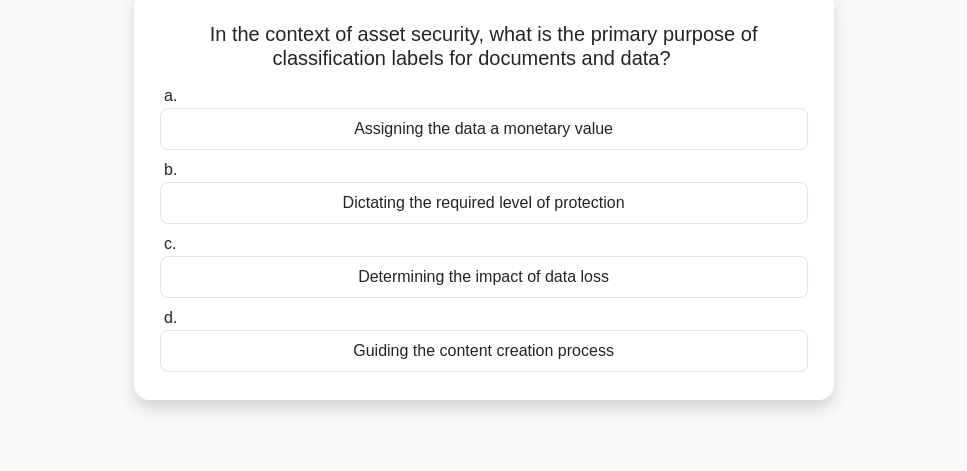 click on "Dictating the required level of protection" at bounding box center (484, 203) 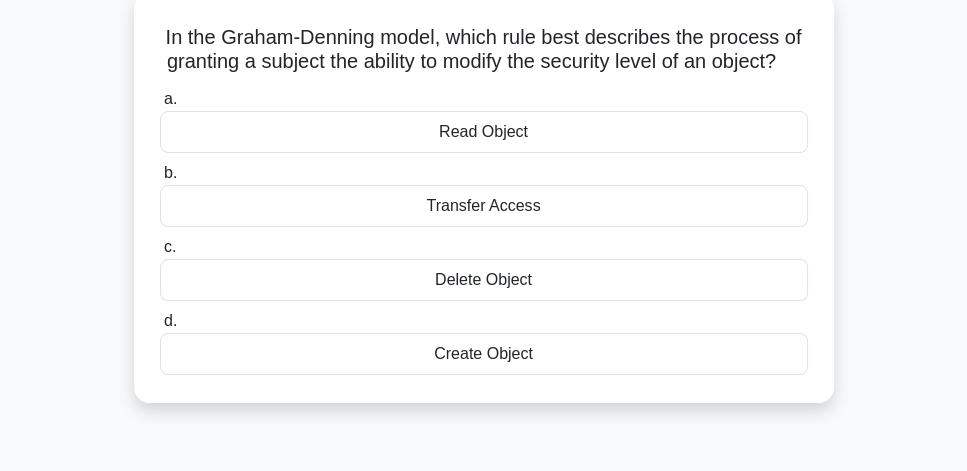 scroll, scrollTop: 114, scrollLeft: 0, axis: vertical 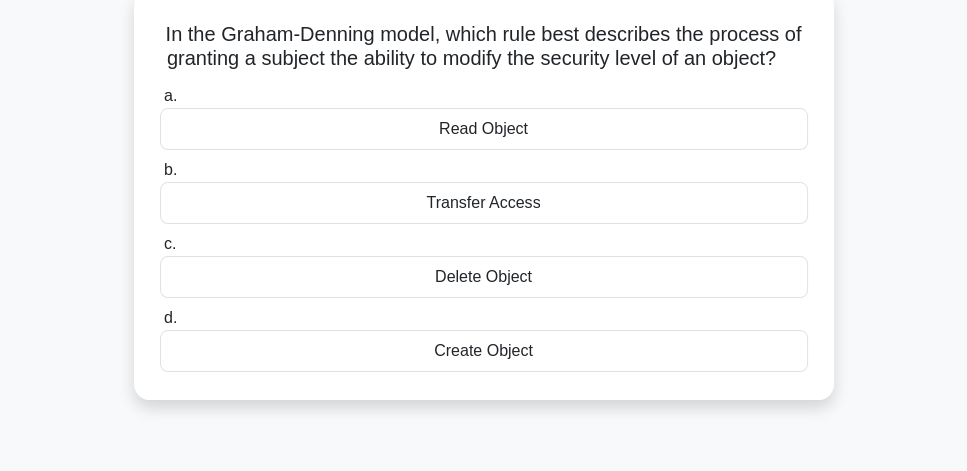 click on "Transfer Access" at bounding box center (484, 203) 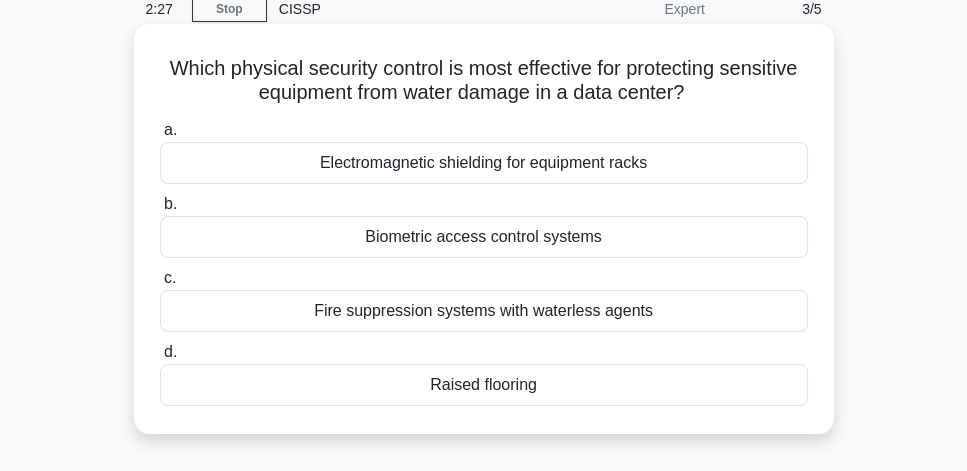 scroll, scrollTop: 114, scrollLeft: 0, axis: vertical 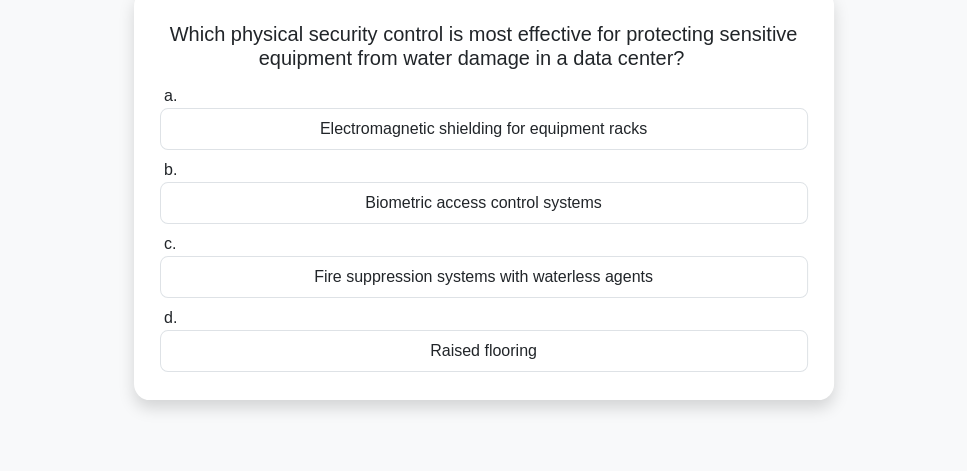 click on "Biometric access control systems" at bounding box center (484, 203) 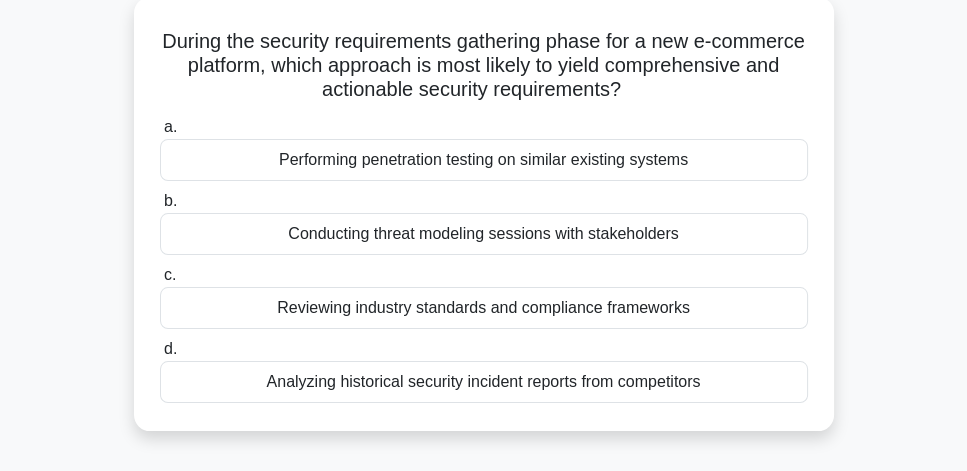 scroll, scrollTop: 114, scrollLeft: 0, axis: vertical 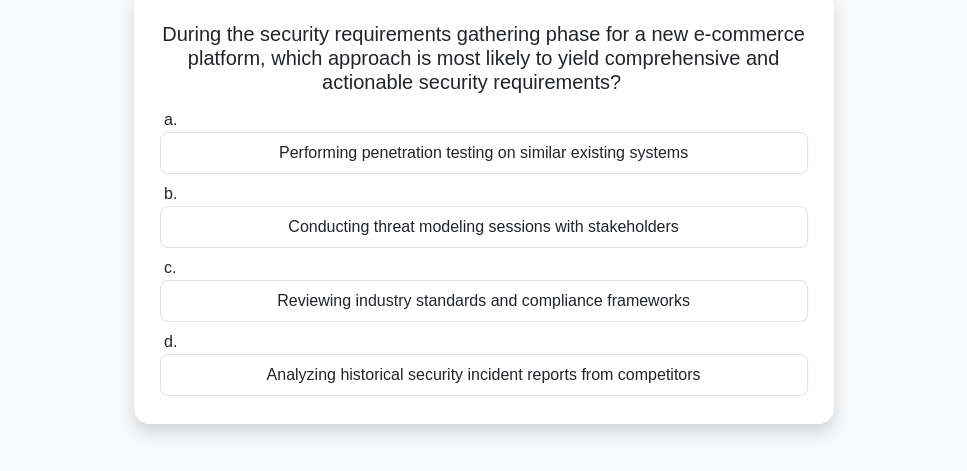 click on "Analyzing historical security incident reports from competitors" at bounding box center (484, 375) 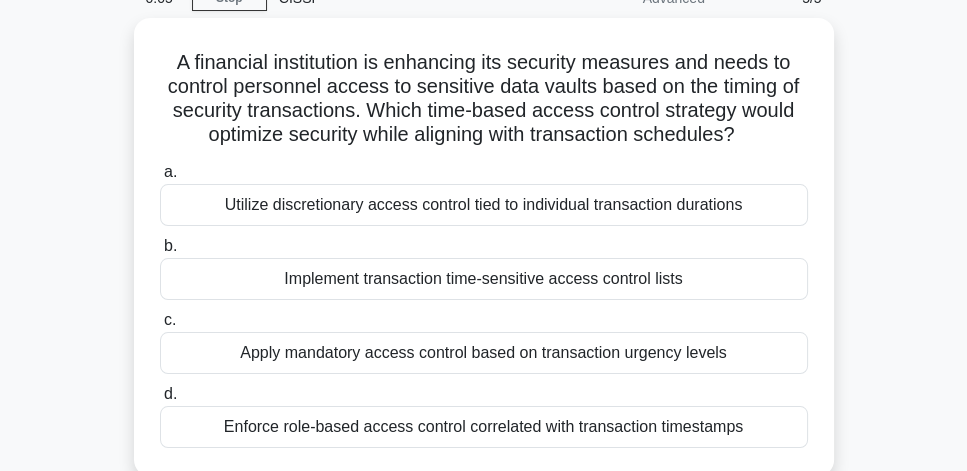 scroll, scrollTop: 57, scrollLeft: 0, axis: vertical 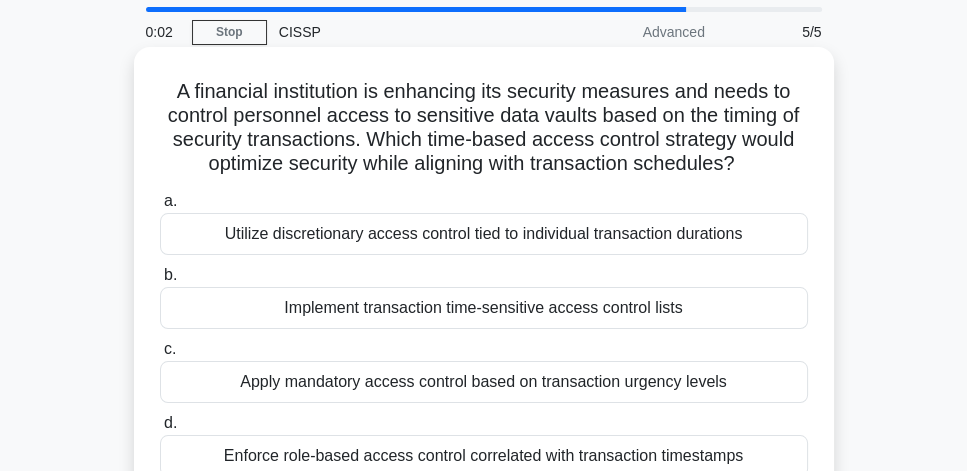 click on "Implement transaction time-sensitive access control lists" at bounding box center [484, 308] 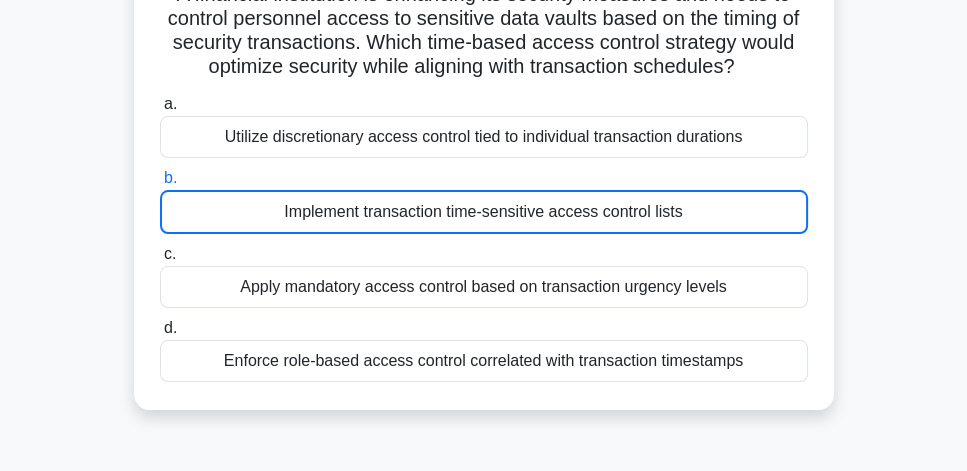 scroll, scrollTop: 171, scrollLeft: 0, axis: vertical 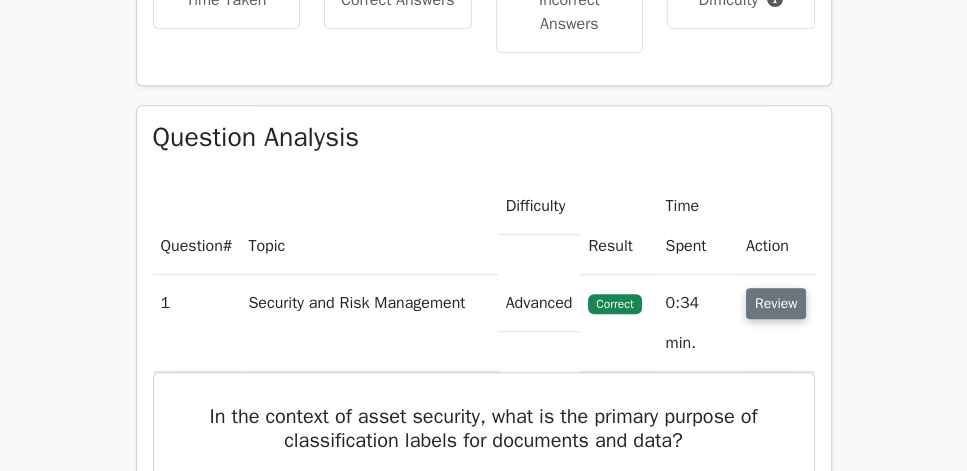 click on "Review" at bounding box center (776, 303) 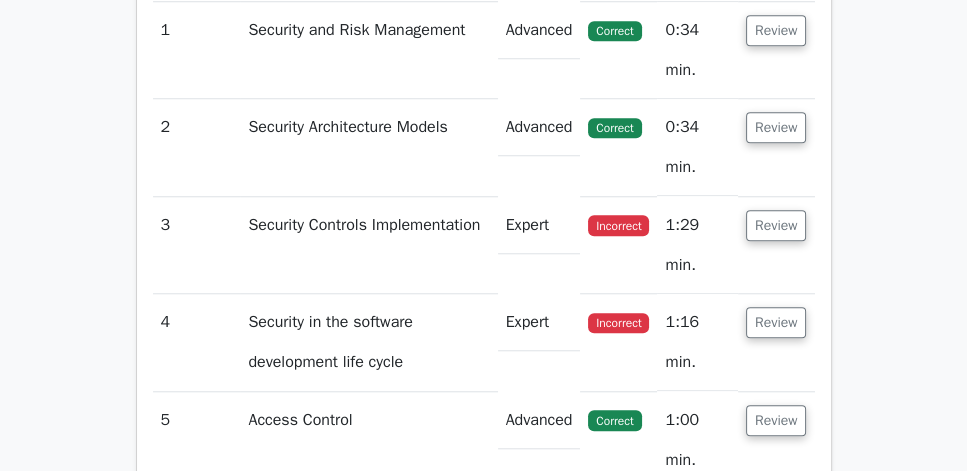 scroll, scrollTop: 1600, scrollLeft: 0, axis: vertical 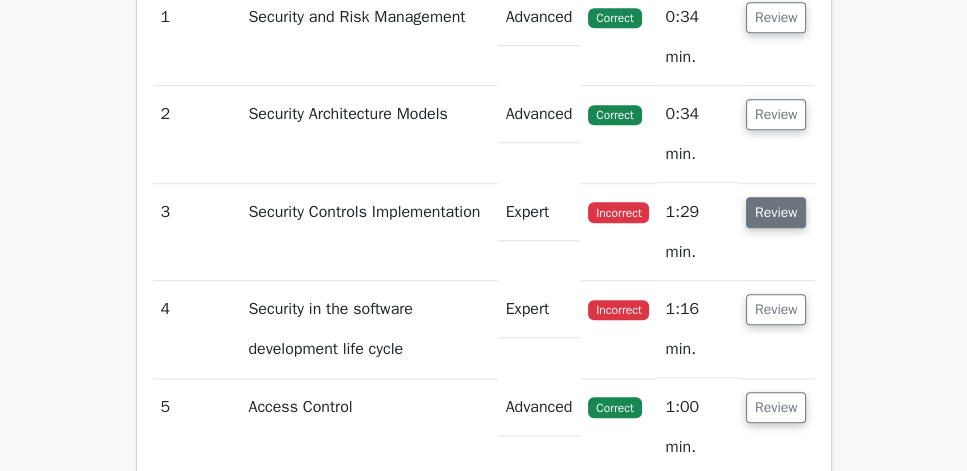click on "Review" at bounding box center [776, 212] 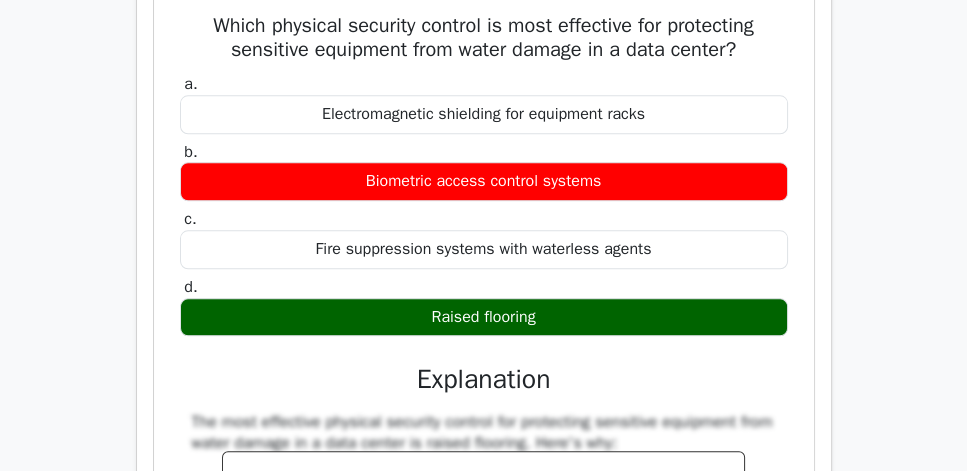 scroll, scrollTop: 1771, scrollLeft: 0, axis: vertical 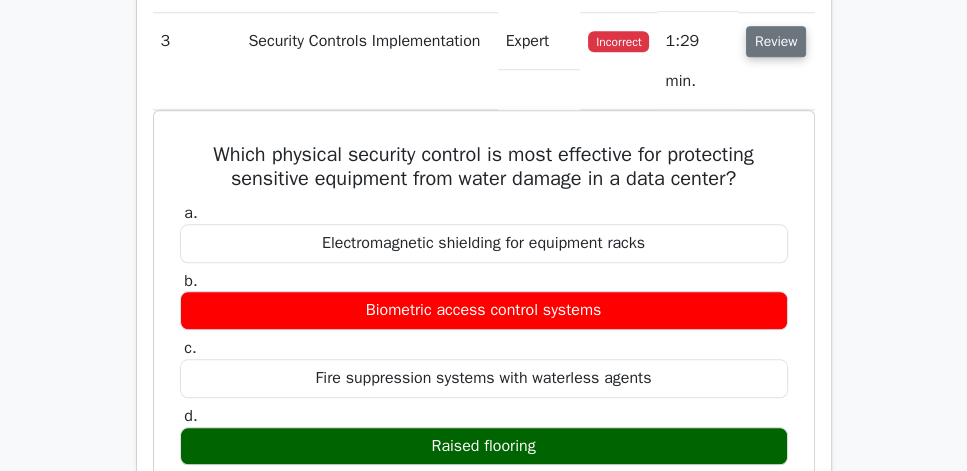 click on "Review" at bounding box center [776, 41] 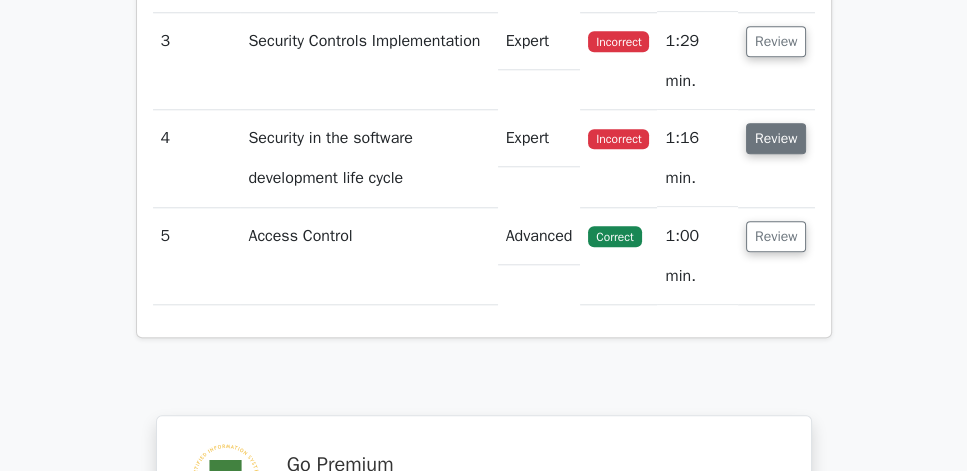 click on "Review" at bounding box center [776, 138] 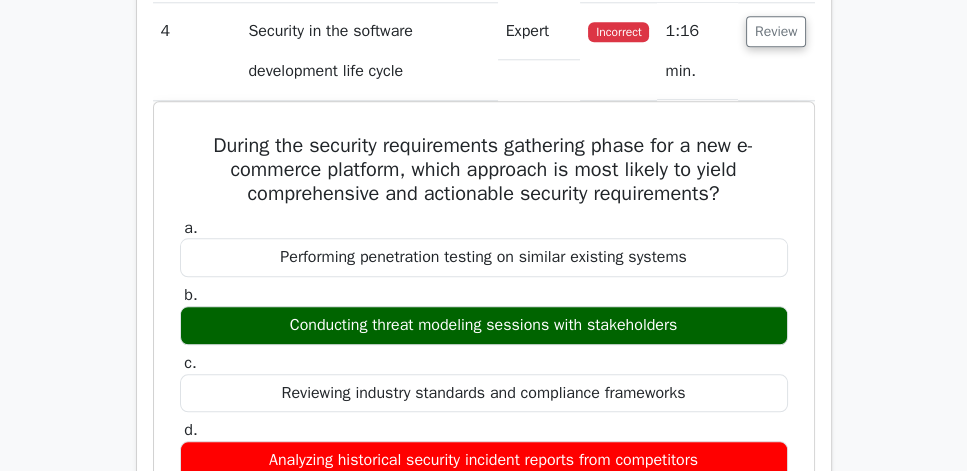 scroll, scrollTop: 1885, scrollLeft: 0, axis: vertical 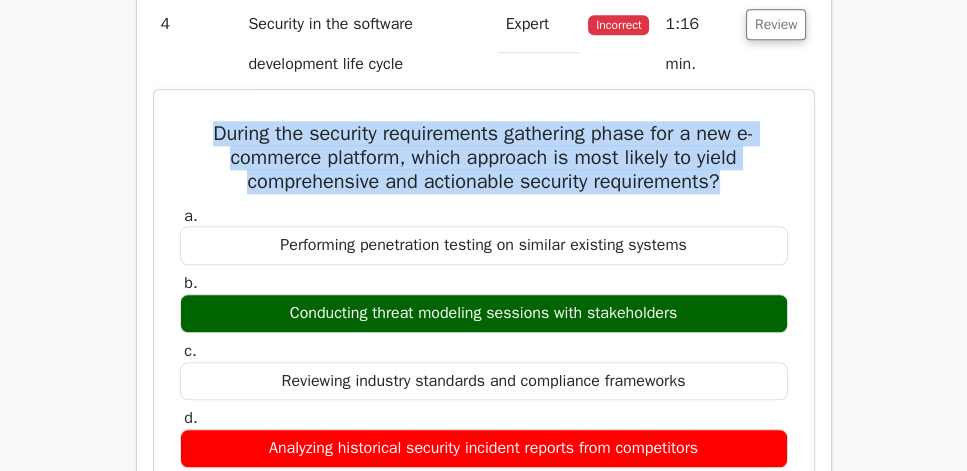 drag, startPoint x: 750, startPoint y: 198, endPoint x: 185, endPoint y: 144, distance: 567.57465 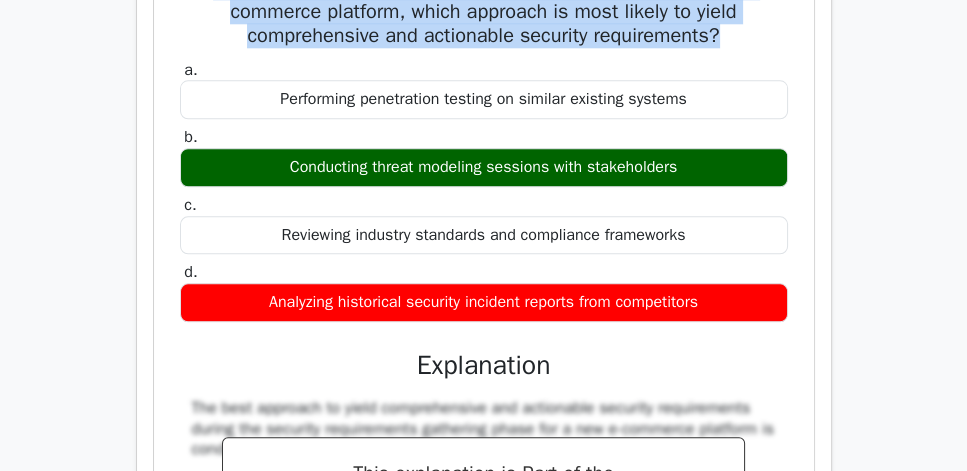 scroll, scrollTop: 1885, scrollLeft: 0, axis: vertical 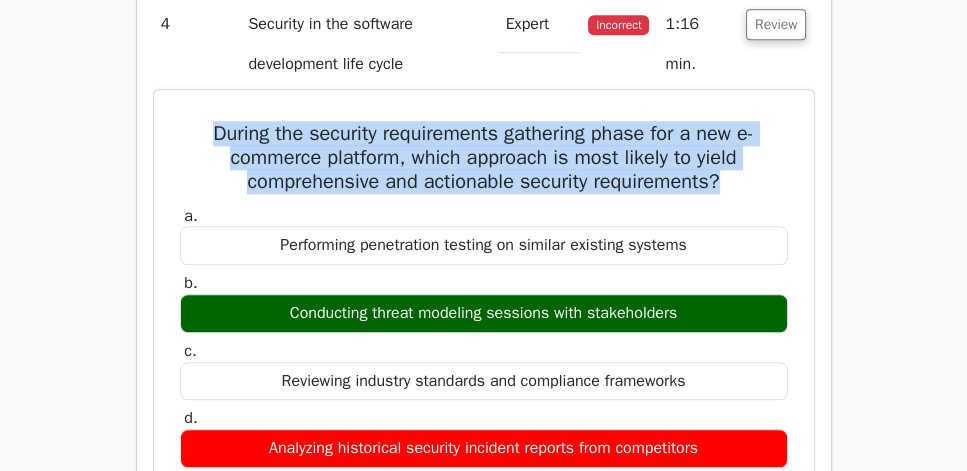 copy on "During the security requirements gathering phase for a new e-commerce platform, which approach is most likely to yield comprehensive and actionable security requirements?" 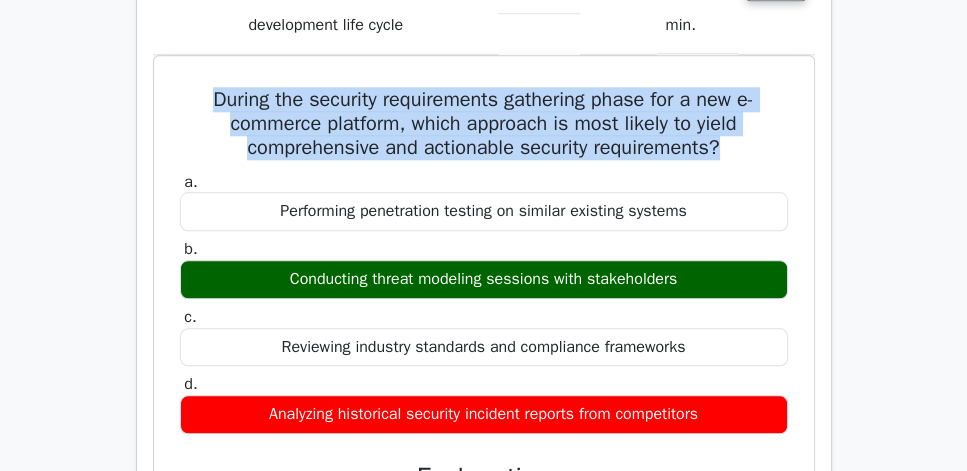 scroll, scrollTop: 1942, scrollLeft: 0, axis: vertical 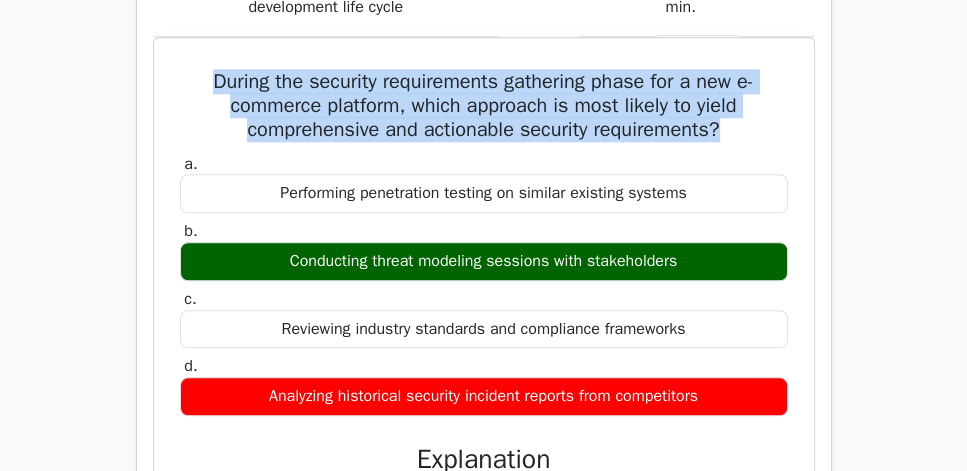 copy on "During the security requirements gathering phase for a new e-commerce platform, which approach is most likely to yield comprehensive and actionable security requirements?" 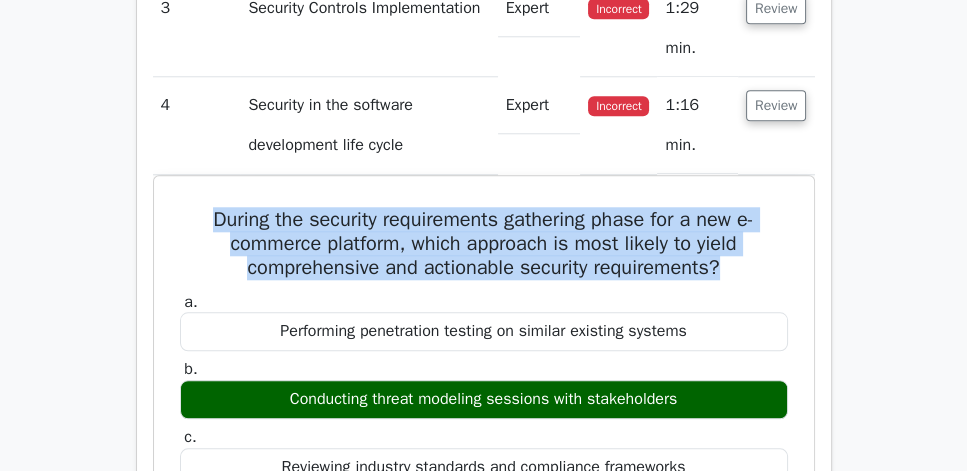 scroll, scrollTop: 1771, scrollLeft: 0, axis: vertical 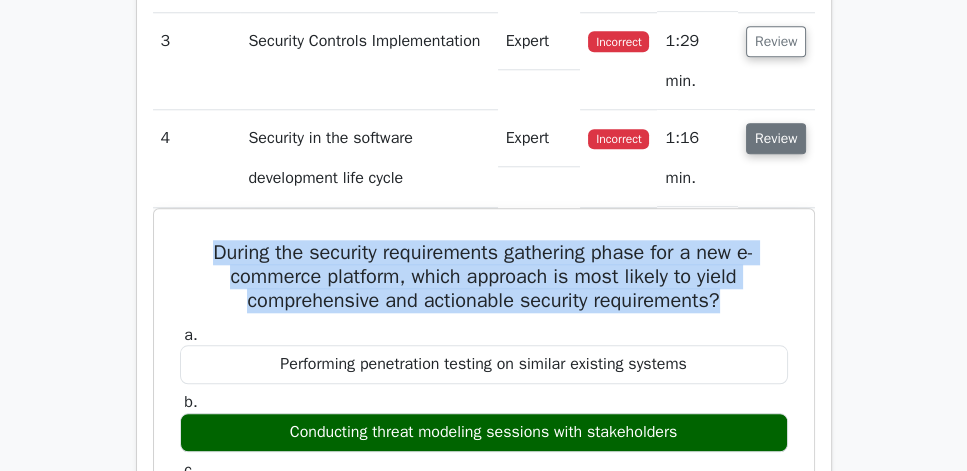 click on "Review" at bounding box center [776, 138] 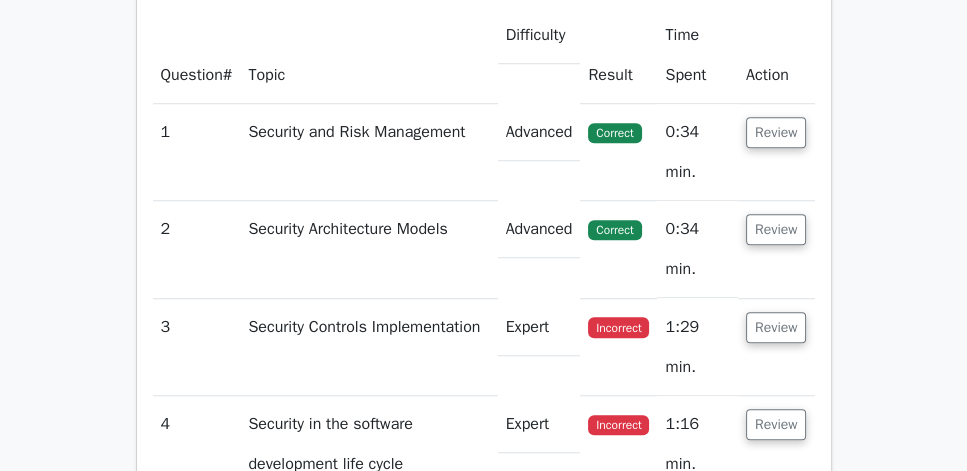 scroll, scrollTop: 1485, scrollLeft: 0, axis: vertical 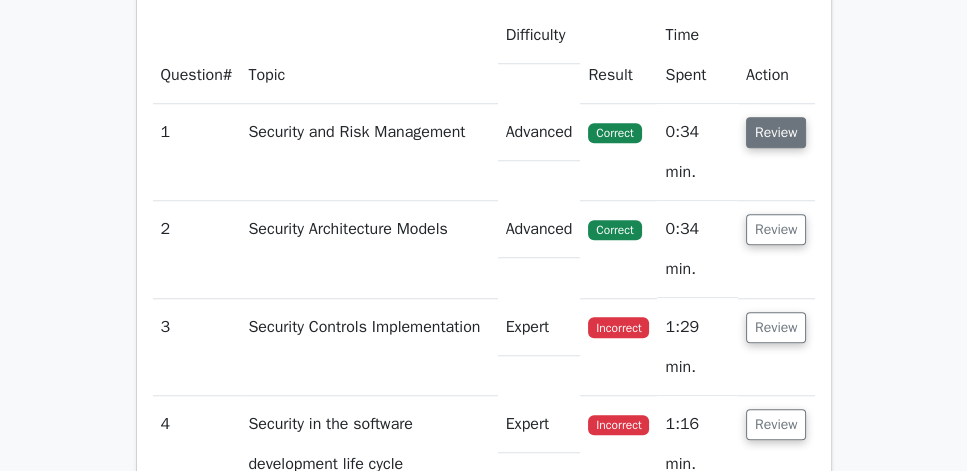 click on "Review" at bounding box center [776, 132] 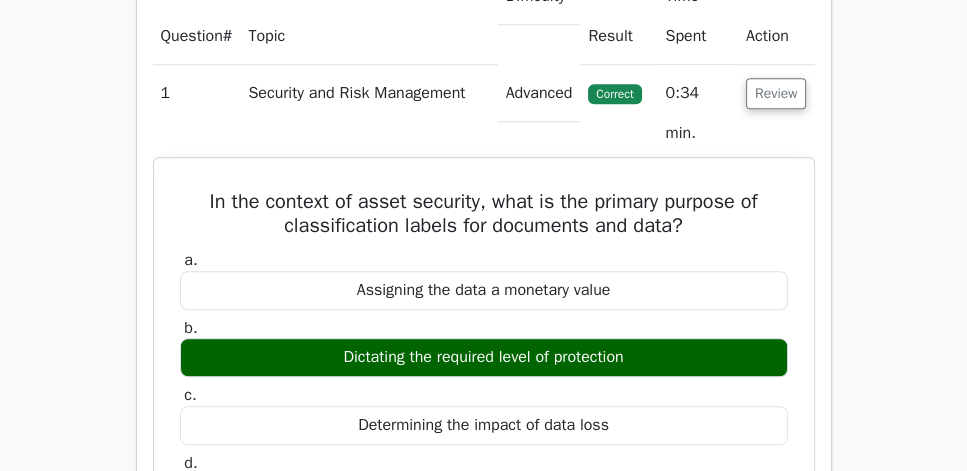 scroll, scrollTop: 1600, scrollLeft: 0, axis: vertical 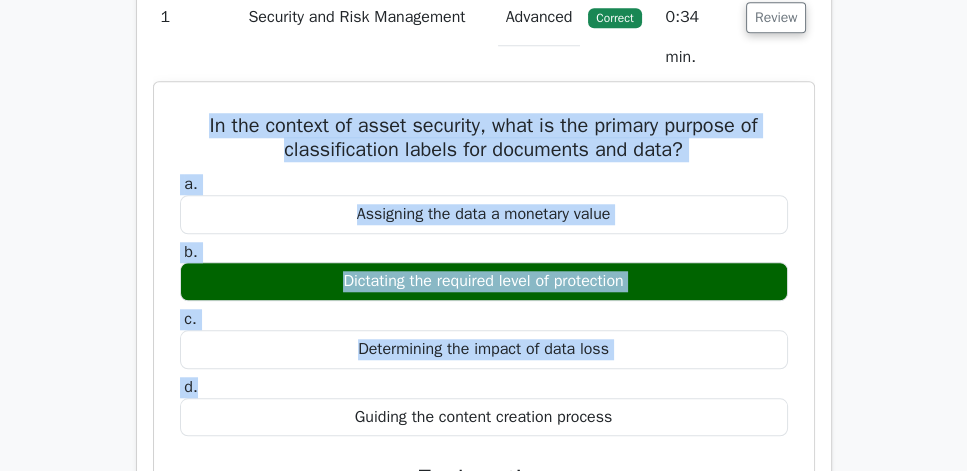 drag, startPoint x: 175, startPoint y: 150, endPoint x: 613, endPoint y: 404, distance: 506.32007 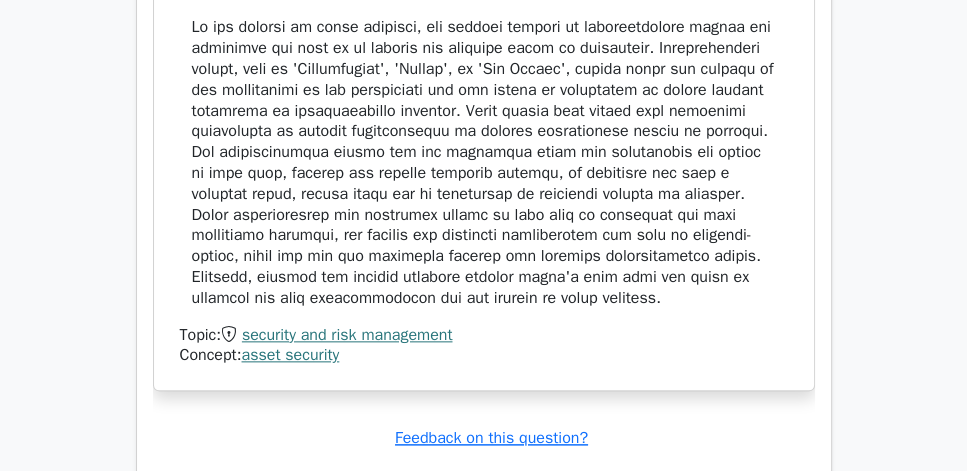 scroll, scrollTop: 2114, scrollLeft: 0, axis: vertical 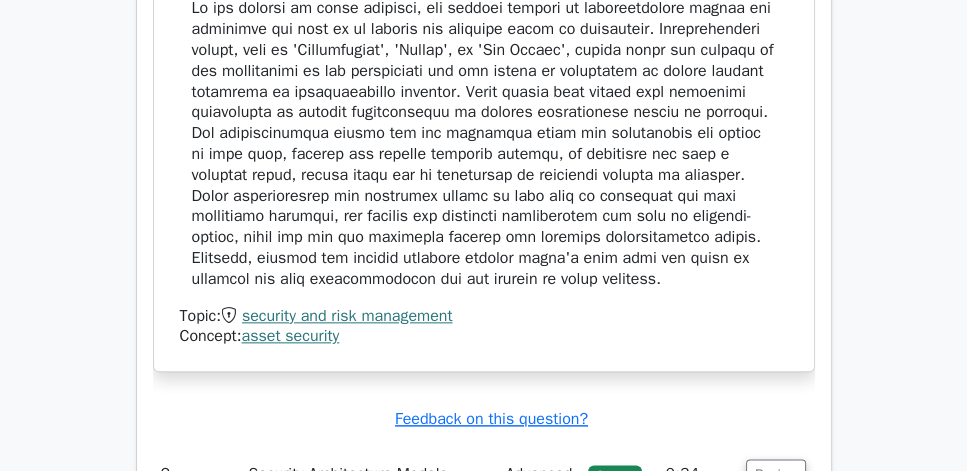 click at bounding box center (484, 143) 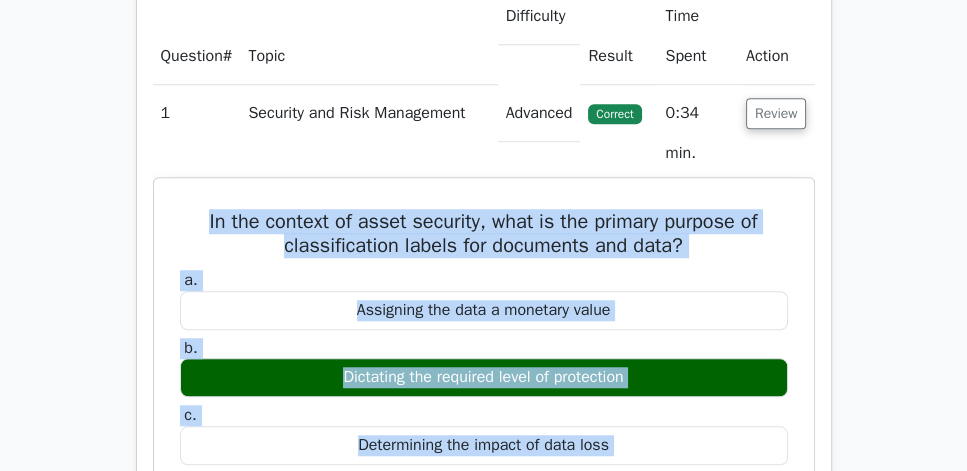 scroll, scrollTop: 1485, scrollLeft: 0, axis: vertical 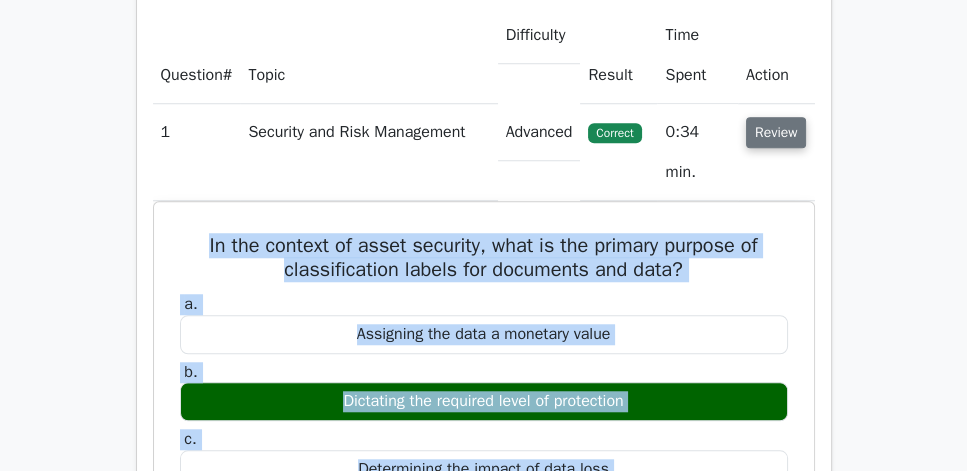 click on "Review" at bounding box center [776, 132] 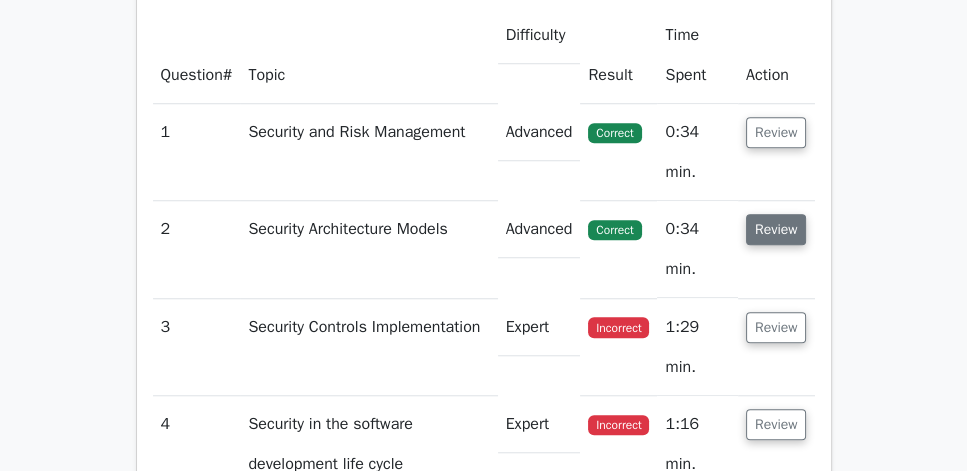 click on "Review" at bounding box center (776, 229) 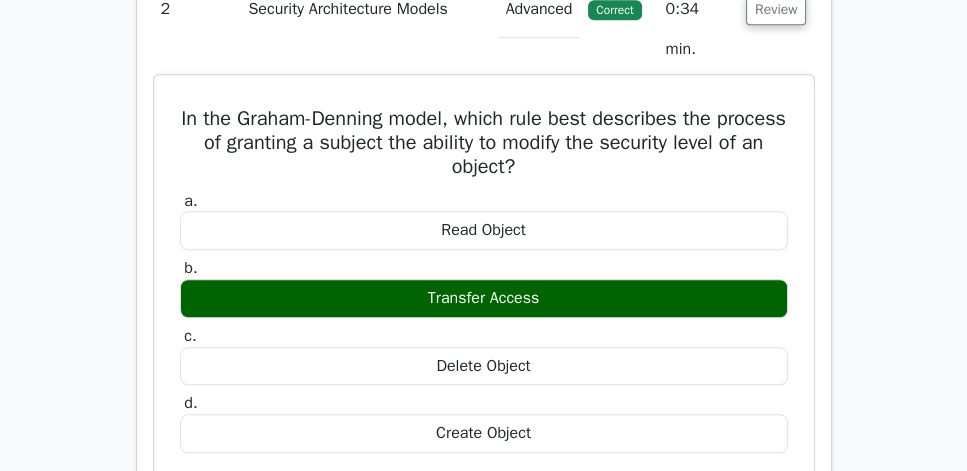scroll, scrollTop: 1714, scrollLeft: 0, axis: vertical 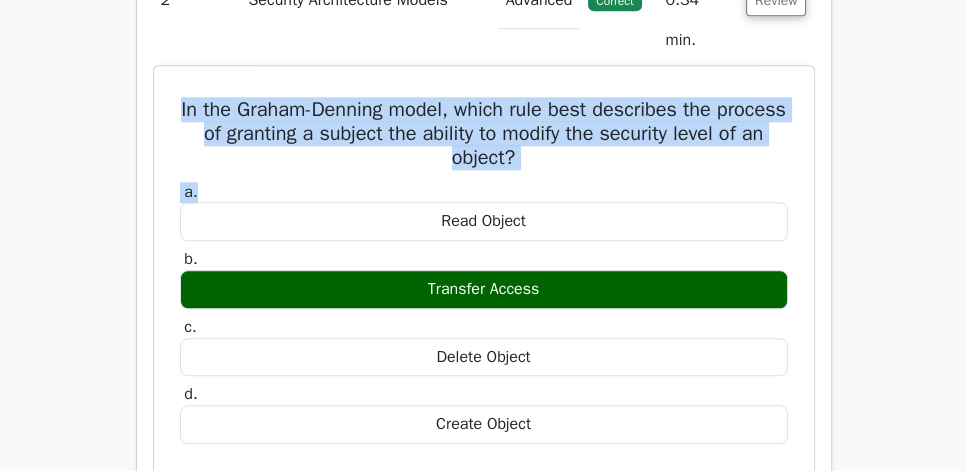 drag, startPoint x: 171, startPoint y: 125, endPoint x: 533, endPoint y: 202, distance: 370.09863 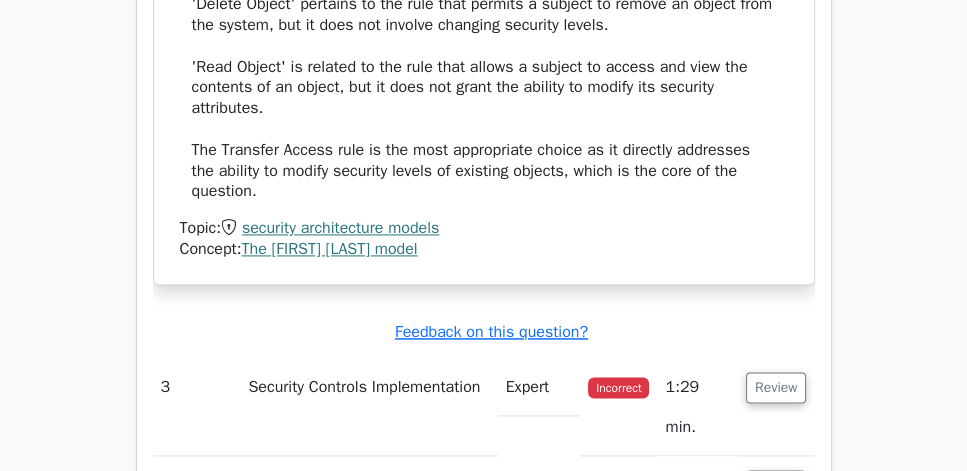 scroll, scrollTop: 2514, scrollLeft: 0, axis: vertical 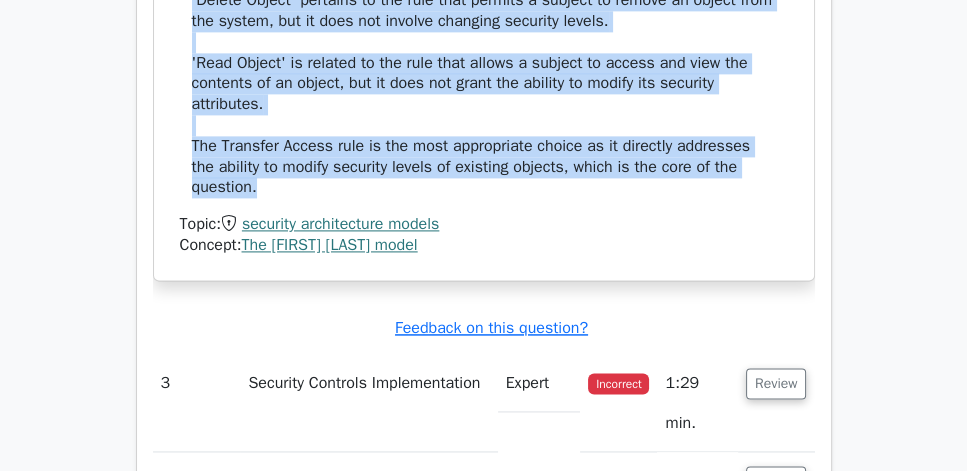 click on "The correct answer is 'Transfer Access'. In the [FIRST] [LAST] model, the Transfer Access rule specifically addresses the process of granting a subject the ability to modify the security level of an object. This rule allows a subject with the appropriate permissions to change the access rights or security attributes of an object, effectively transferring or modifying its security level. The other options are incorrect for the following reasons: 'Create Object' refers to the rule that allows a subject to create new objects within the system, but it does not involve modifying existing object security levels. 'Delete Object' pertains to the rule that permits a subject to remove an object from the system, but it does not involve changing security levels. 'Read Object' is related to the rule that allows a subject to access and view the contents of an object, but it does not grant the ability to modify its security attributes." at bounding box center [484, -41] 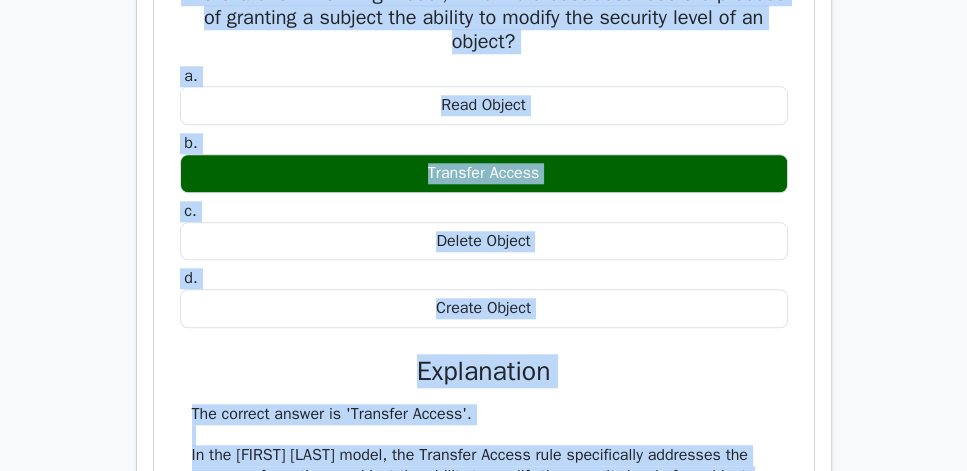 scroll, scrollTop: 1828, scrollLeft: 0, axis: vertical 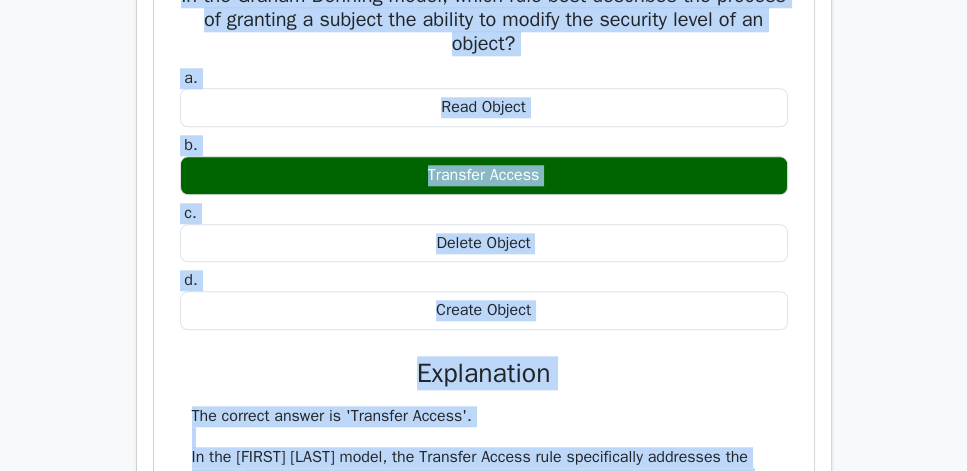 click on "In the [FIRST] [LAST] model, which rule best describes the process of granting a subject the ability to modify the security level of an object?
a.
Read Object
b.
c." at bounding box center (484, 459) 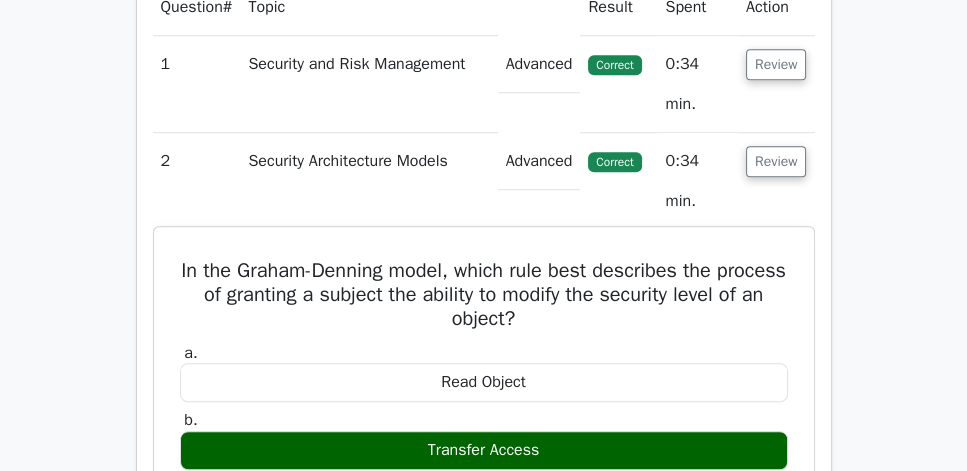 scroll, scrollTop: 1542, scrollLeft: 0, axis: vertical 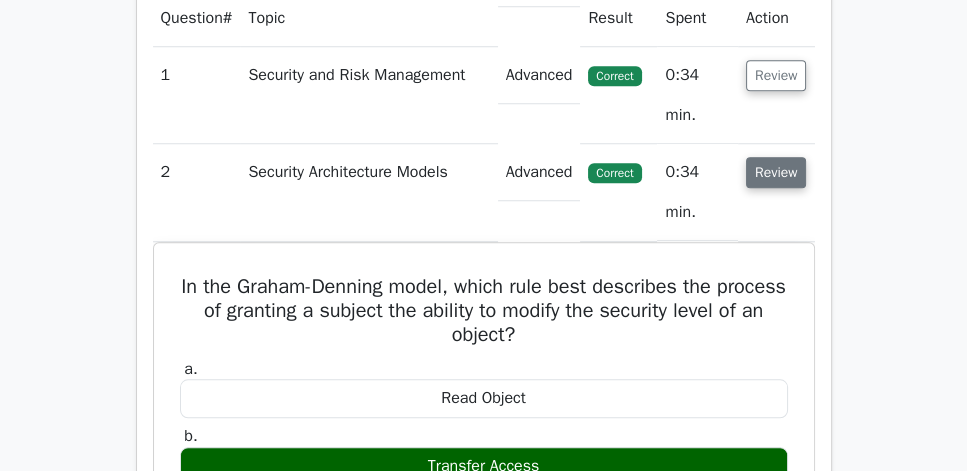 click on "Review" at bounding box center (776, 172) 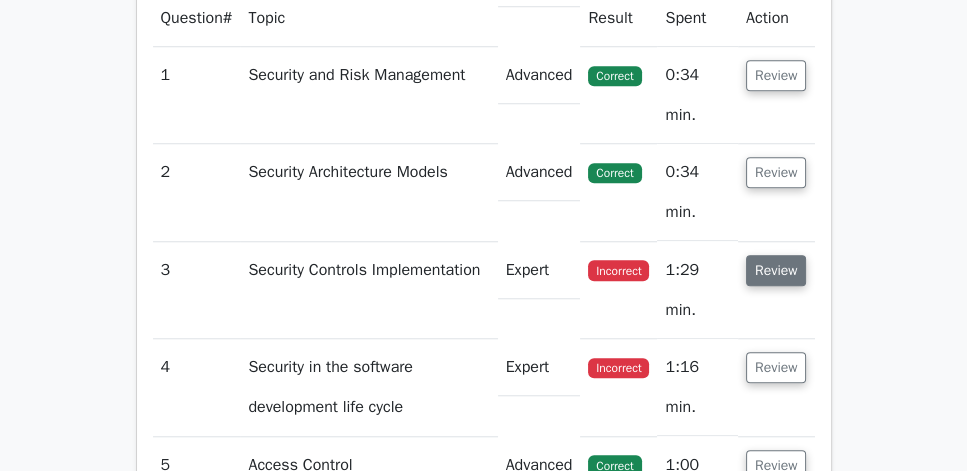 click on "Review" at bounding box center [776, 270] 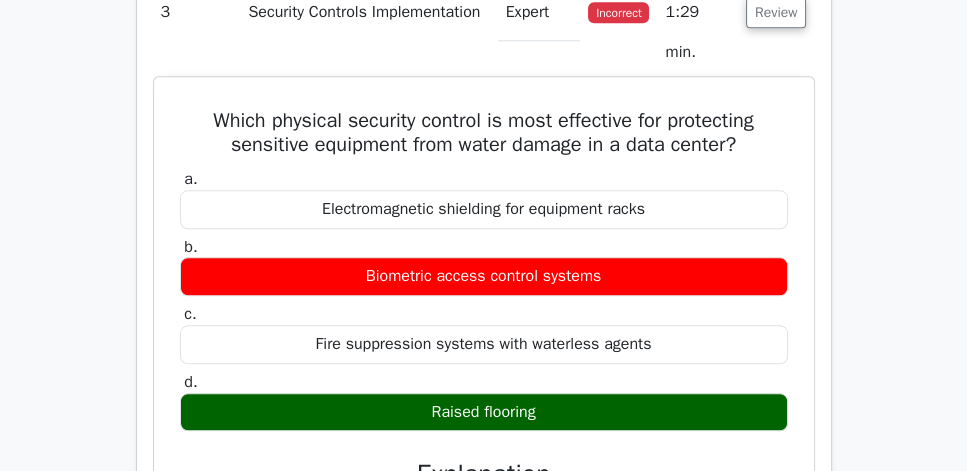 scroll, scrollTop: 1828, scrollLeft: 0, axis: vertical 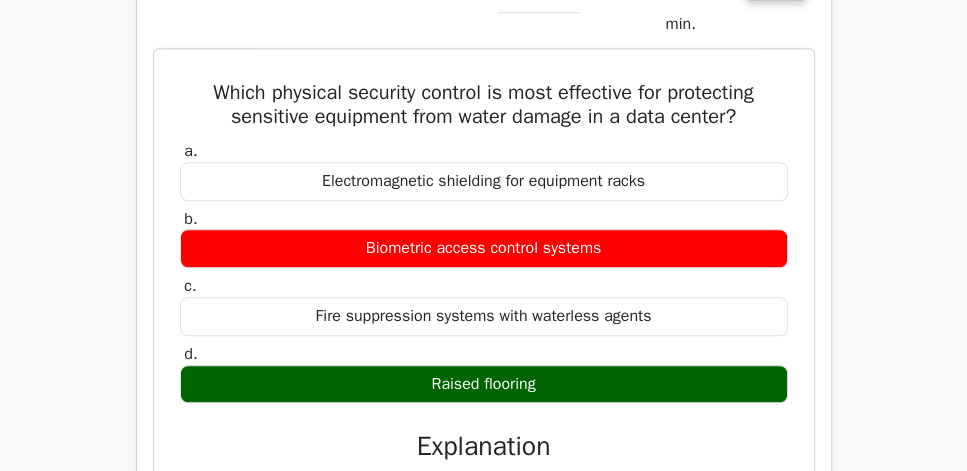 drag, startPoint x: 177, startPoint y: 103, endPoint x: 662, endPoint y: 400, distance: 568.7126 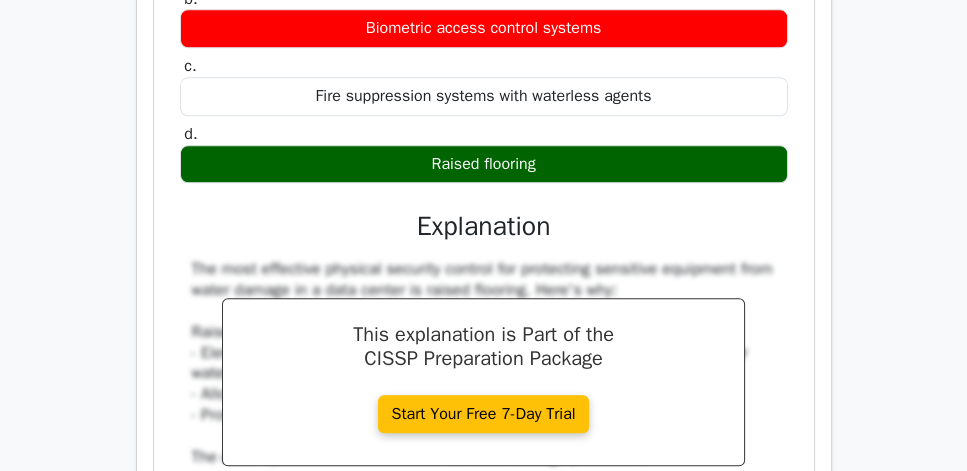 scroll, scrollTop: 2057, scrollLeft: 0, axis: vertical 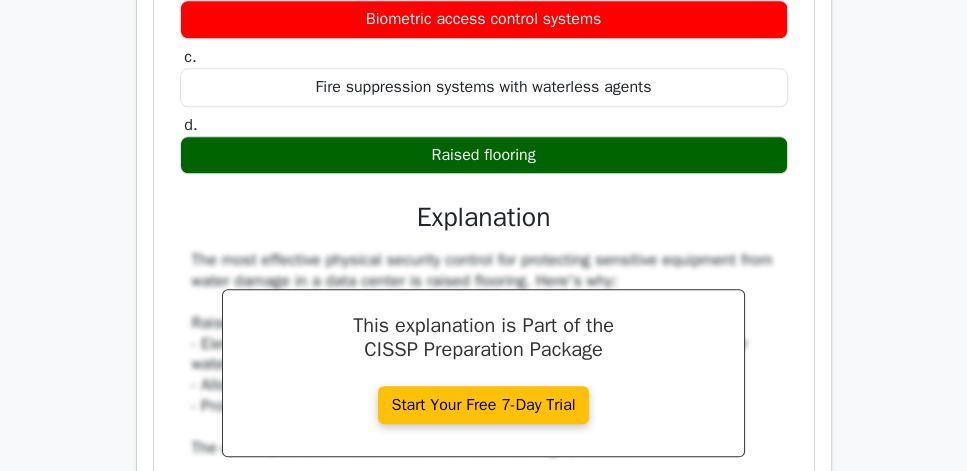 click on "Which physical security control is most effective for protecting sensitive equipment from water damage in a data center?
a.
Electromagnetic shielding for equipment racks
b.
c." at bounding box center [484, 346] 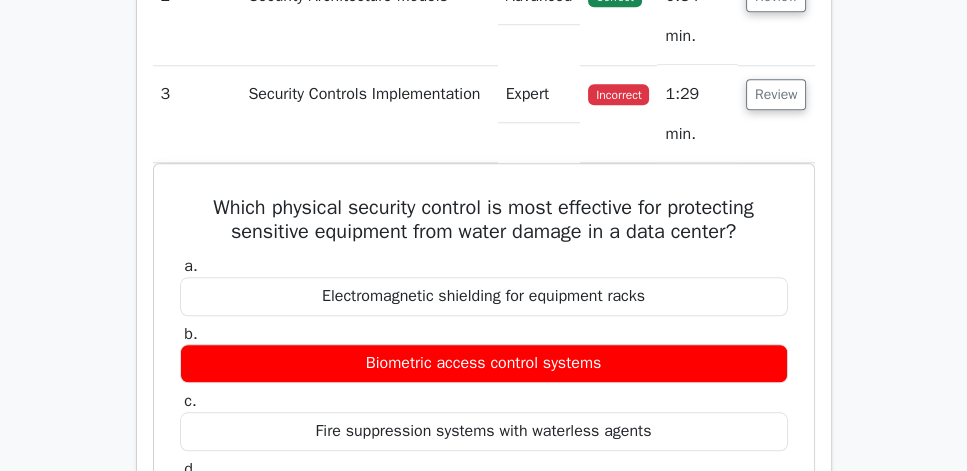 scroll, scrollTop: 1714, scrollLeft: 0, axis: vertical 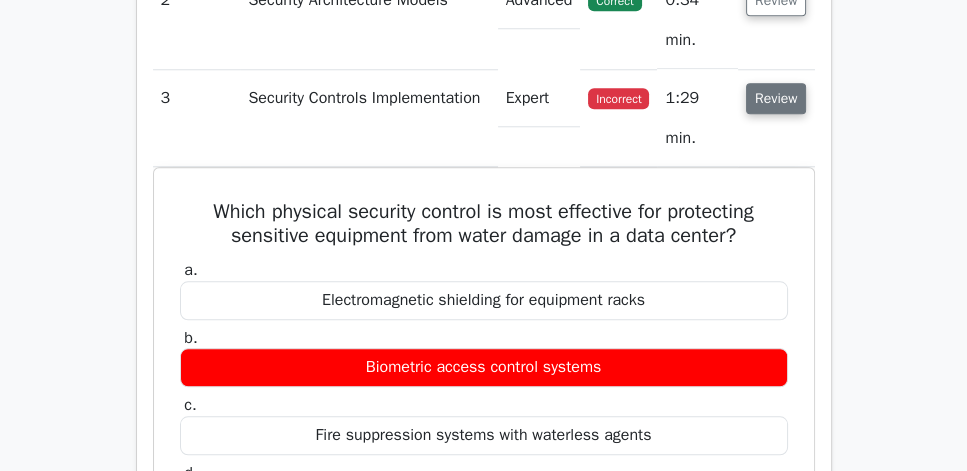 click on "Review" at bounding box center [776, 98] 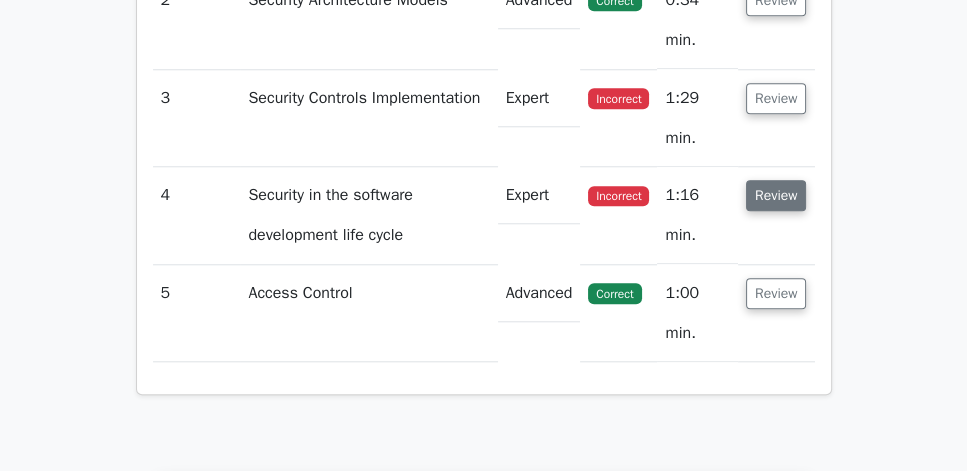 click on "Review" at bounding box center [776, 195] 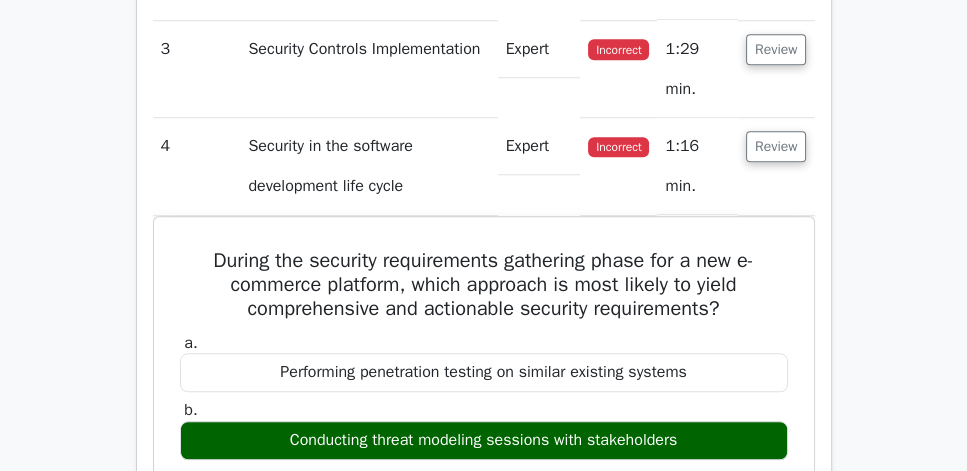 scroll, scrollTop: 1885, scrollLeft: 0, axis: vertical 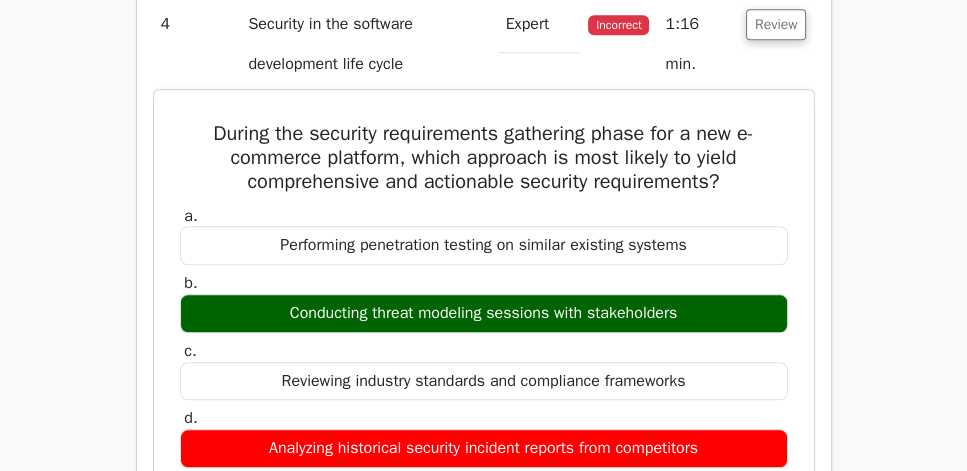 drag, startPoint x: 177, startPoint y: 144, endPoint x: 732, endPoint y: 462, distance: 639.6476 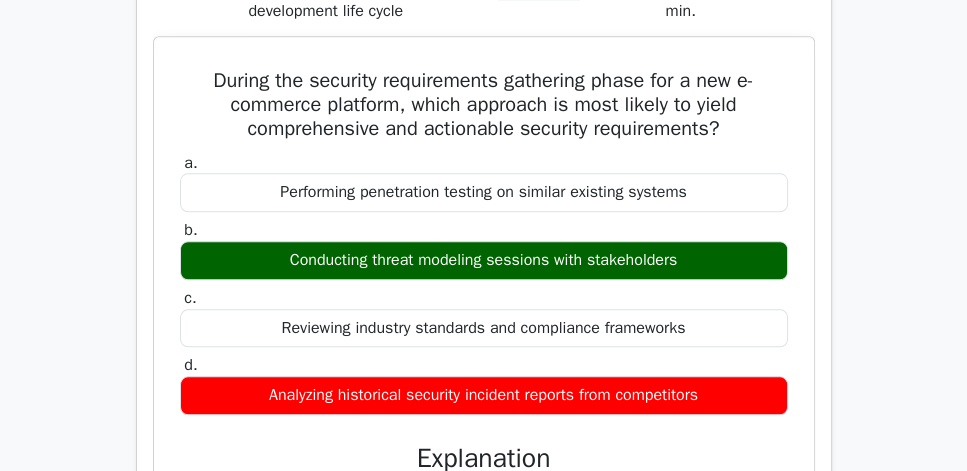 scroll, scrollTop: 2171, scrollLeft: 0, axis: vertical 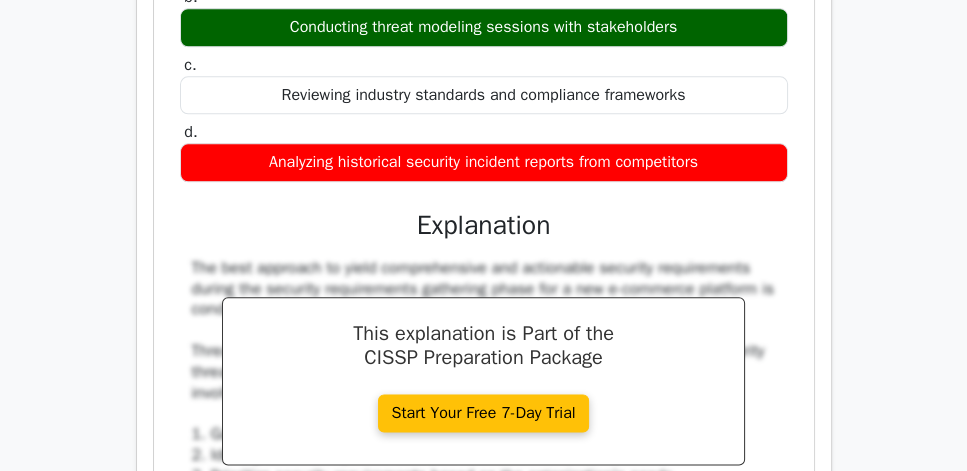copy on "During the security requirements gathering phase for a new e-commerce platform, which approach is most likely to yield comprehensive and actionable security requirements?
a.
Performing penetration testing on similar existing systems
b.
Conducting threat modeling sessions with stakeholders
c.
Reviewing industry standards and compliance frameworks
d.
Analyzing historical security incident reports from competitors" 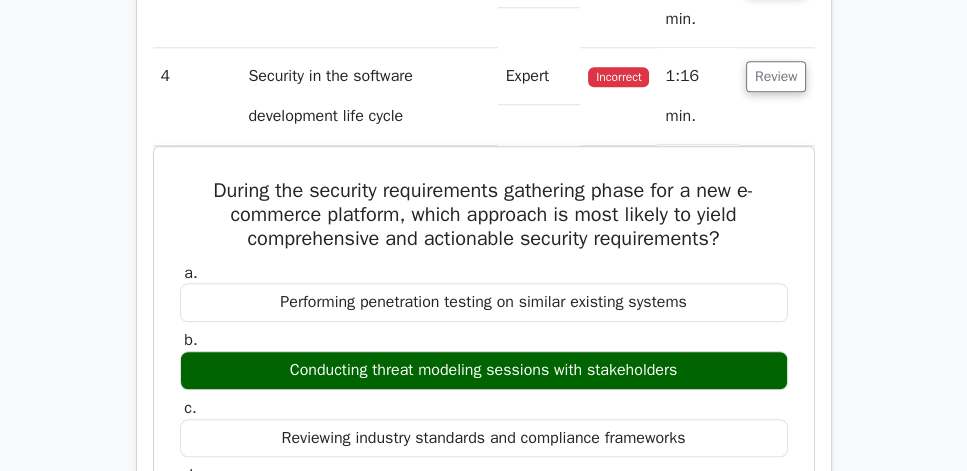 scroll, scrollTop: 1828, scrollLeft: 0, axis: vertical 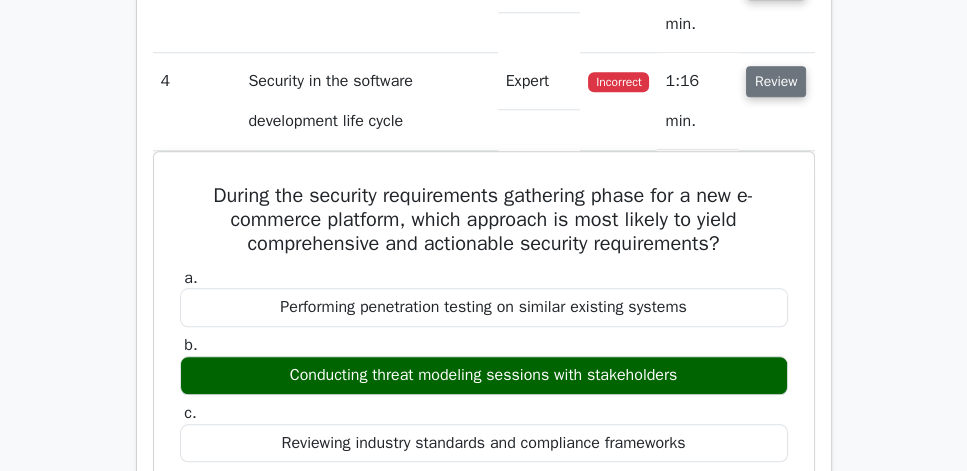 click on "Review" at bounding box center (776, 81) 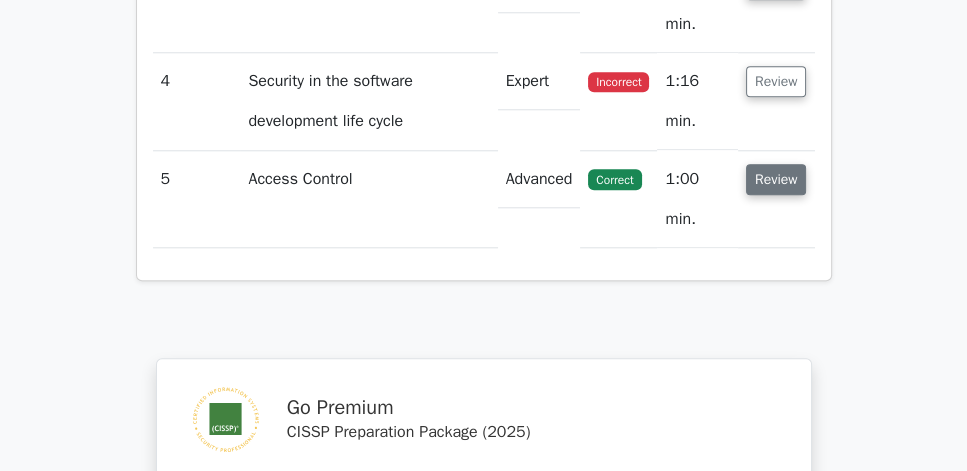 click on "Review" at bounding box center [776, 179] 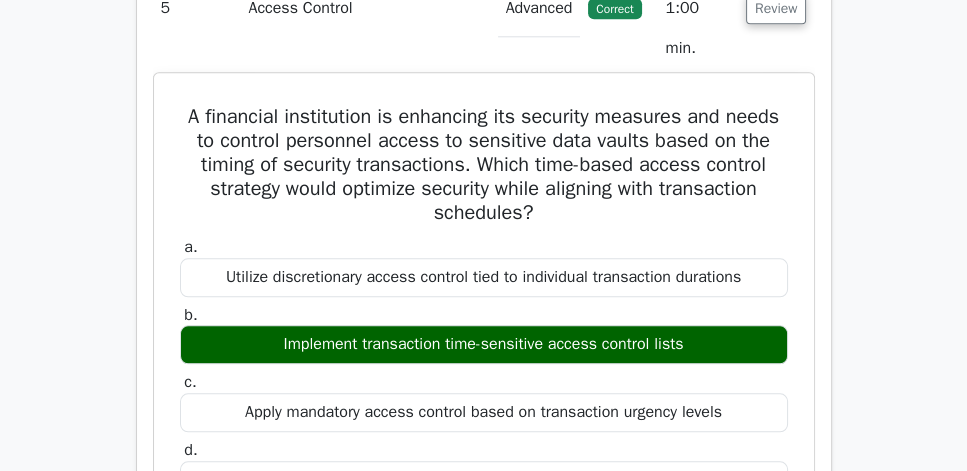 scroll, scrollTop: 2000, scrollLeft: 0, axis: vertical 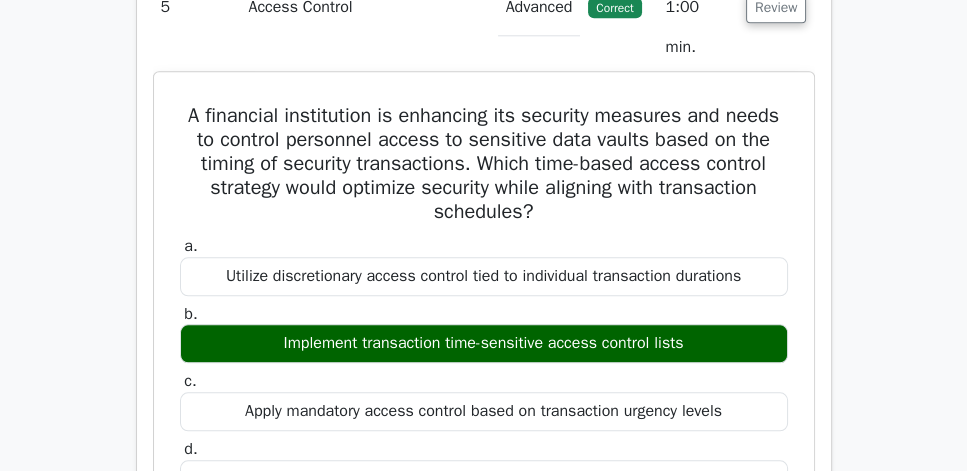 drag, startPoint x: 183, startPoint y: 132, endPoint x: 725, endPoint y: 376, distance: 594.39044 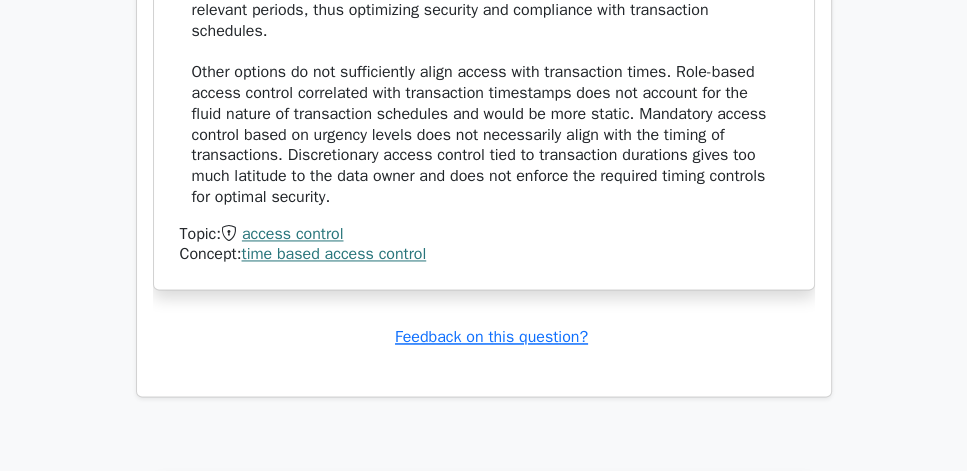 scroll, scrollTop: 2742, scrollLeft: 0, axis: vertical 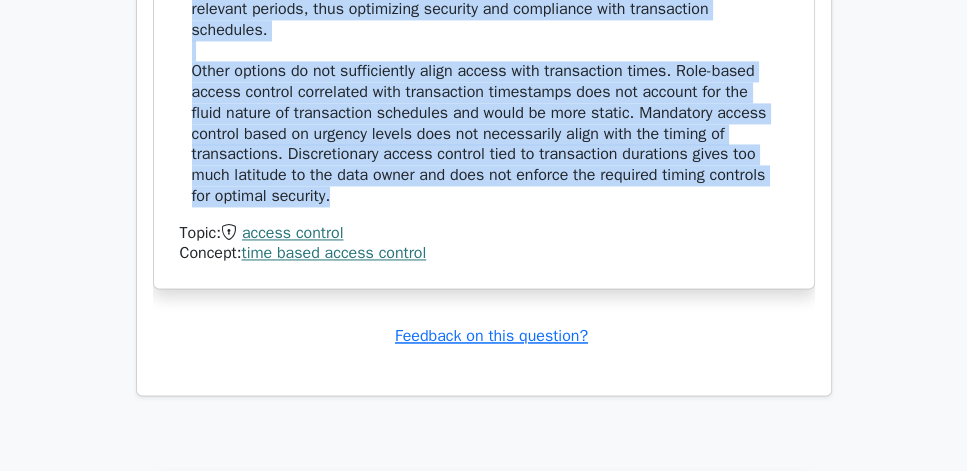 click on "The most effective time-based access control strategy for a financial institution needing to control personnel access based on the timing of security transactions would be to implement transaction time-sensitive access control lists. This approach aligns access permissions with the exact timing of security transactions, allowing for a fine-tuned control that matches transaction schedules.  Implementing access control lists that are sensitive to the specific times when transactions occur can help ensure that personnel have access only during relevant periods, thus optimizing security and compliance with transaction schedules." at bounding box center (484, 19) 